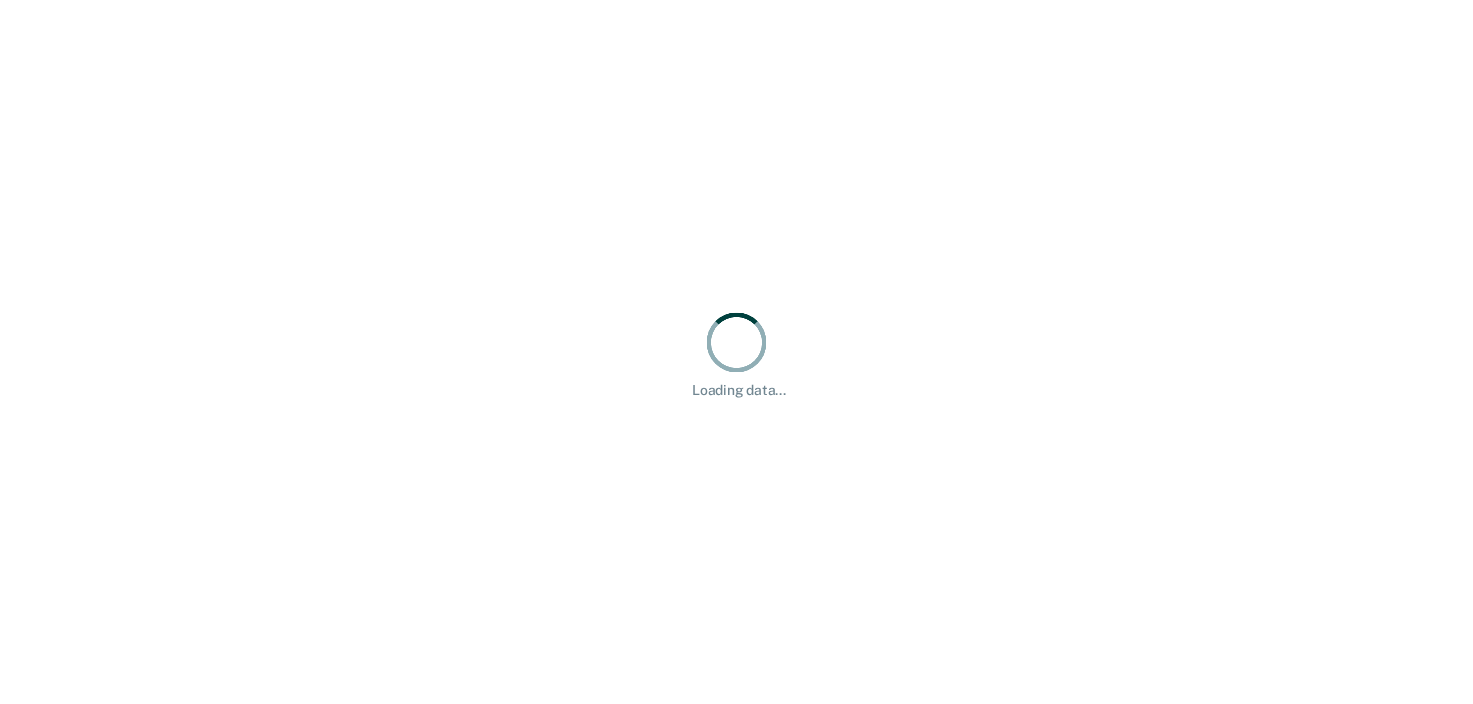 scroll, scrollTop: 0, scrollLeft: 0, axis: both 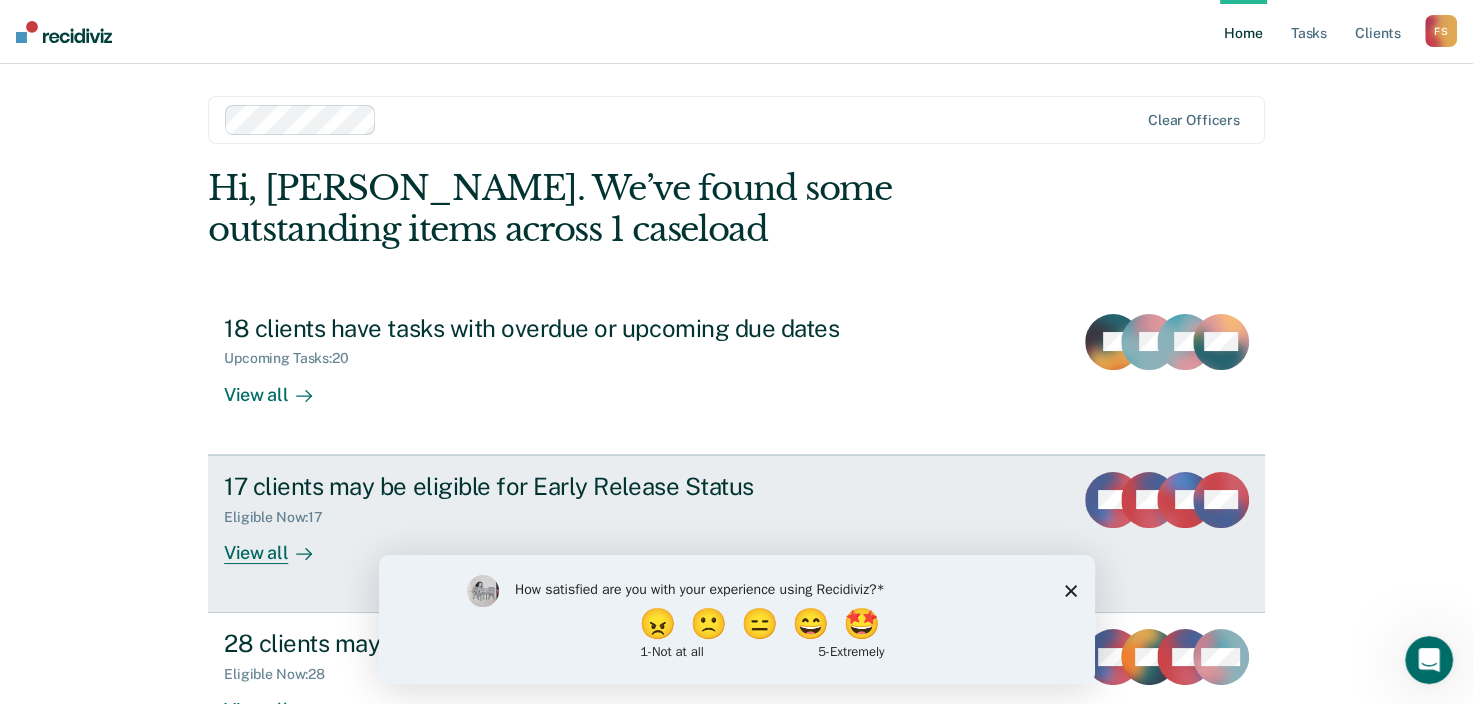click on "View all" at bounding box center (280, 544) 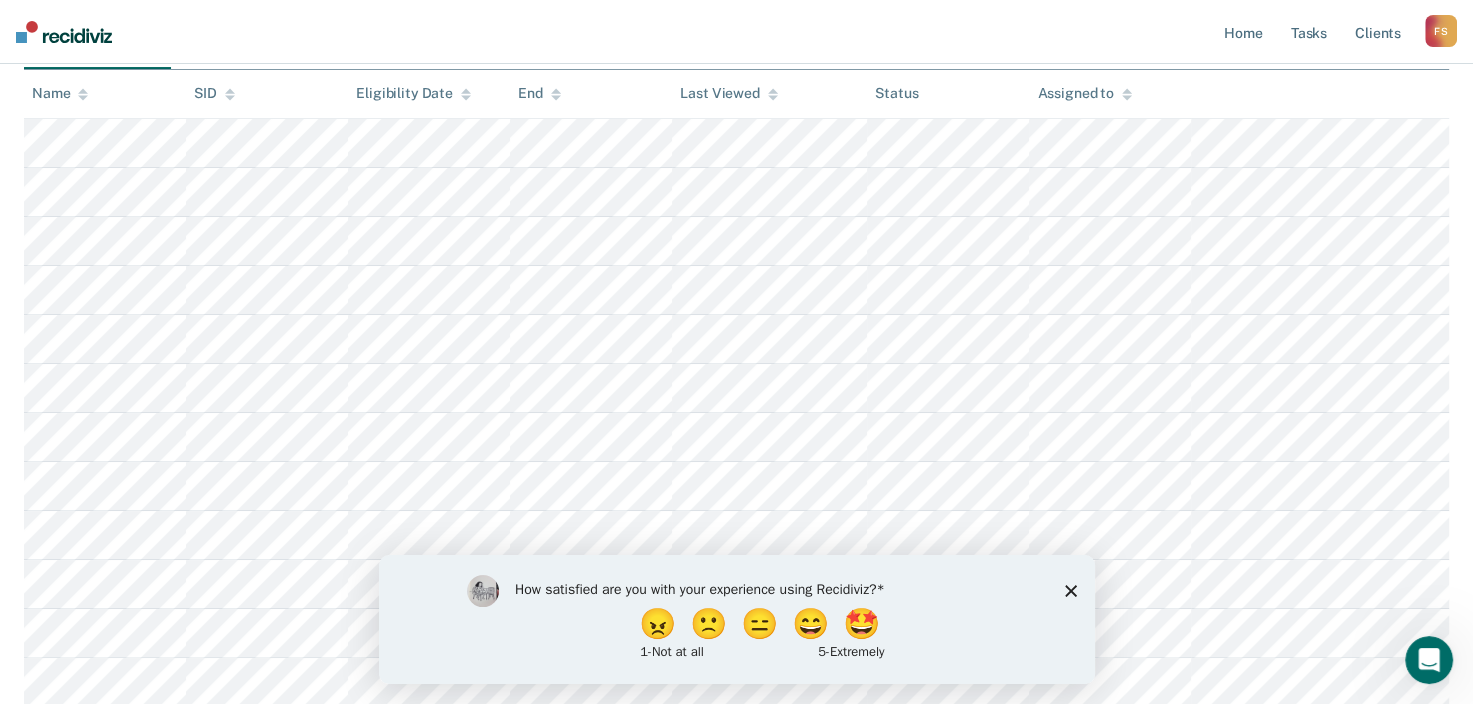 scroll, scrollTop: 300, scrollLeft: 0, axis: vertical 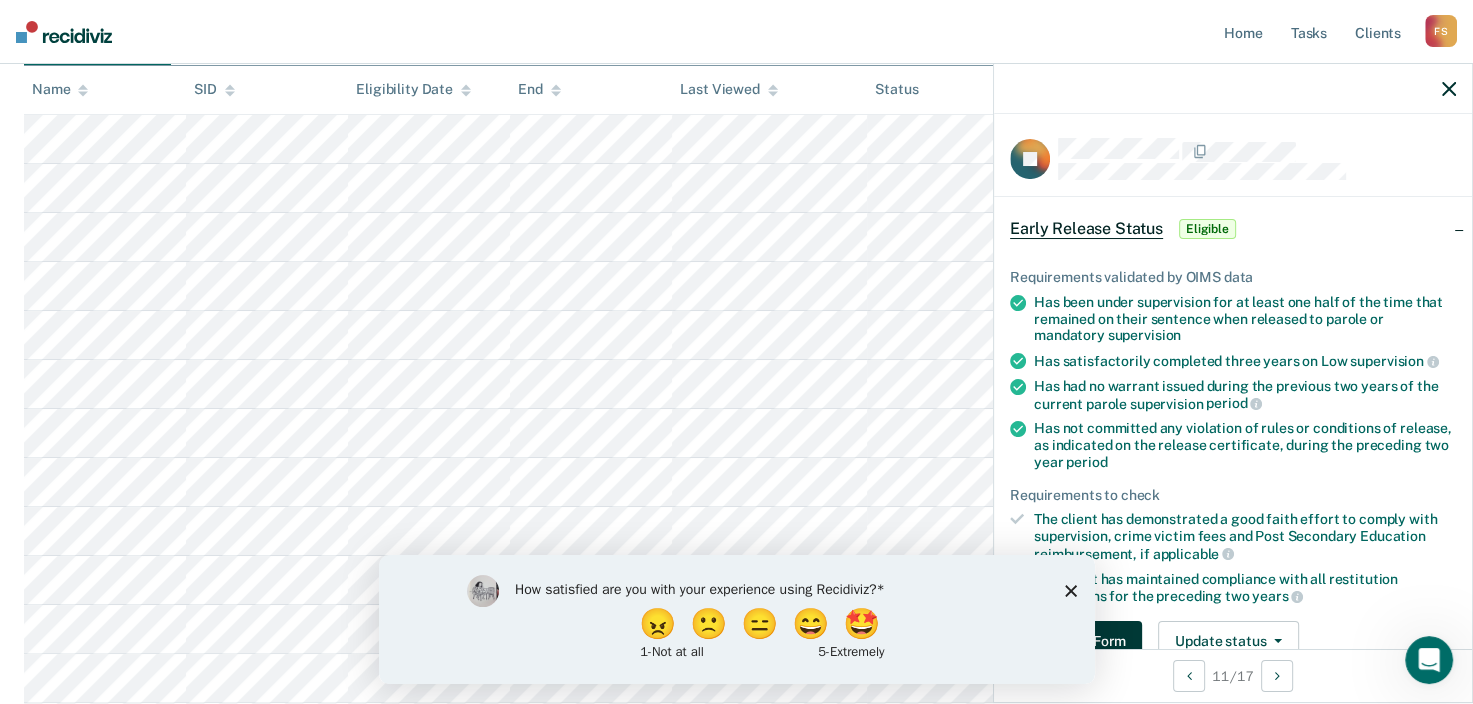 click on "Download Form" at bounding box center [1076, 641] 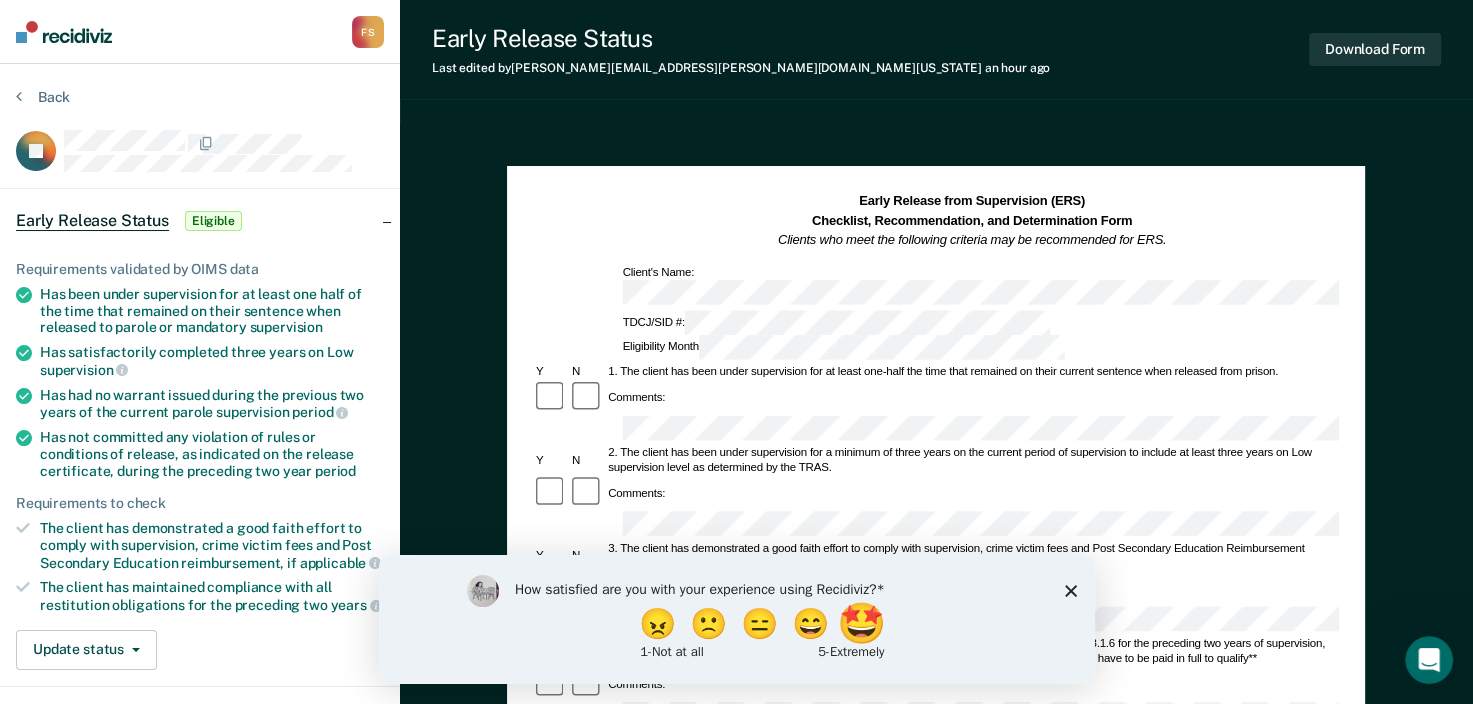 click on "🤩" at bounding box center (862, 623) 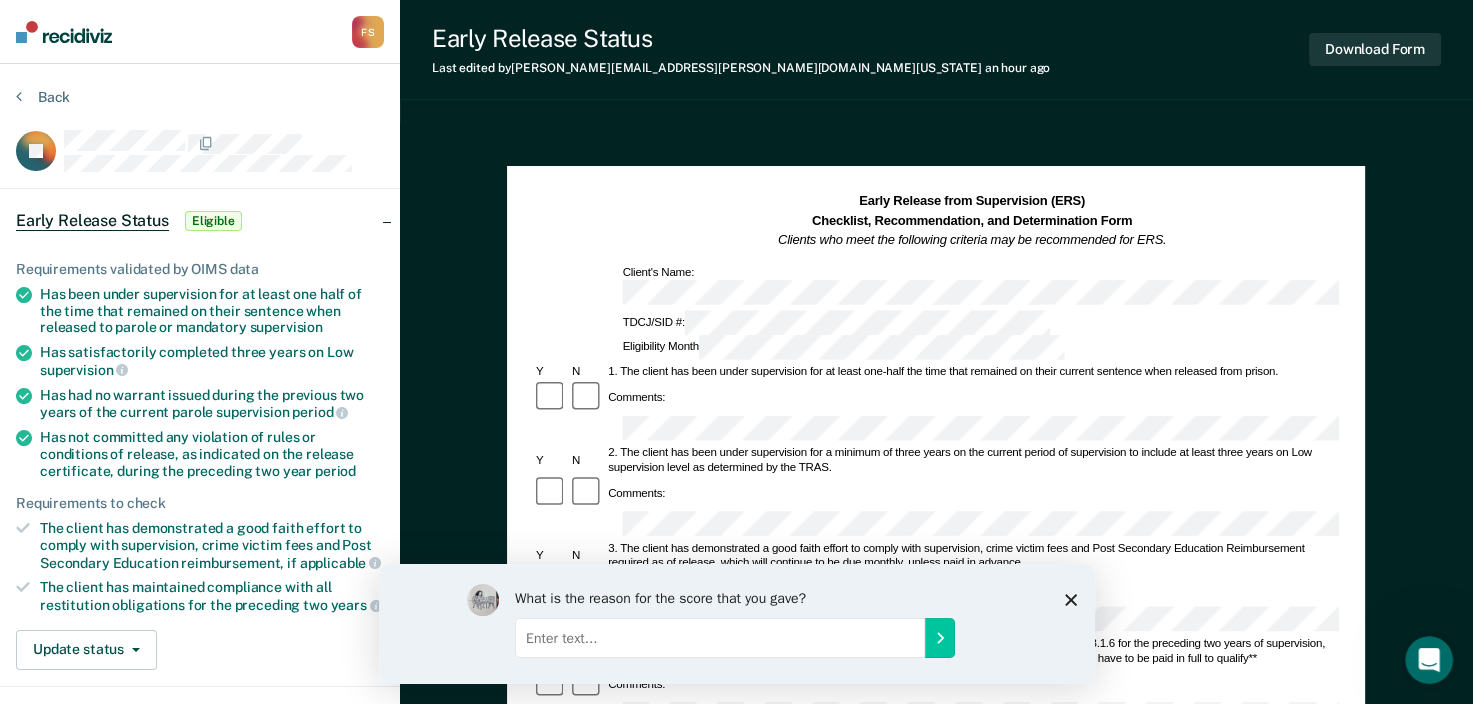 click 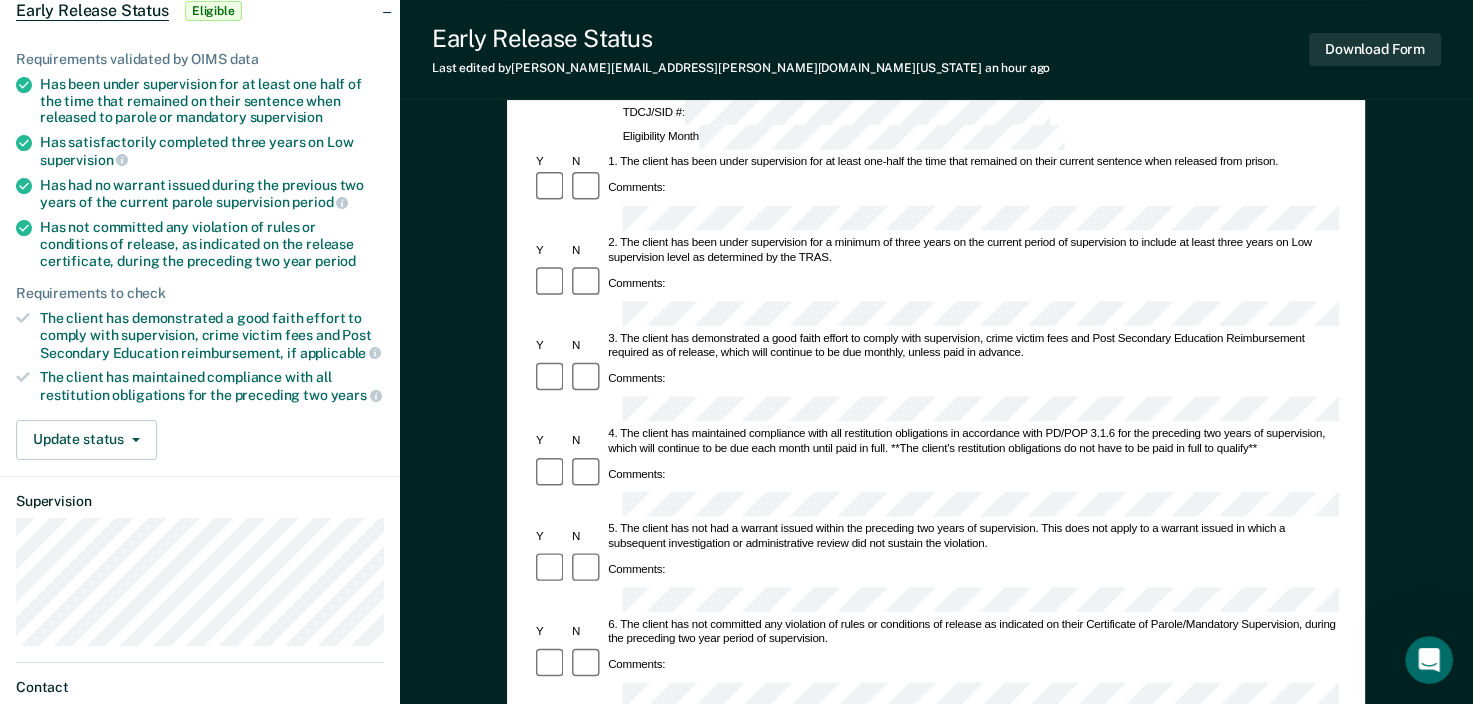 scroll, scrollTop: 232, scrollLeft: 0, axis: vertical 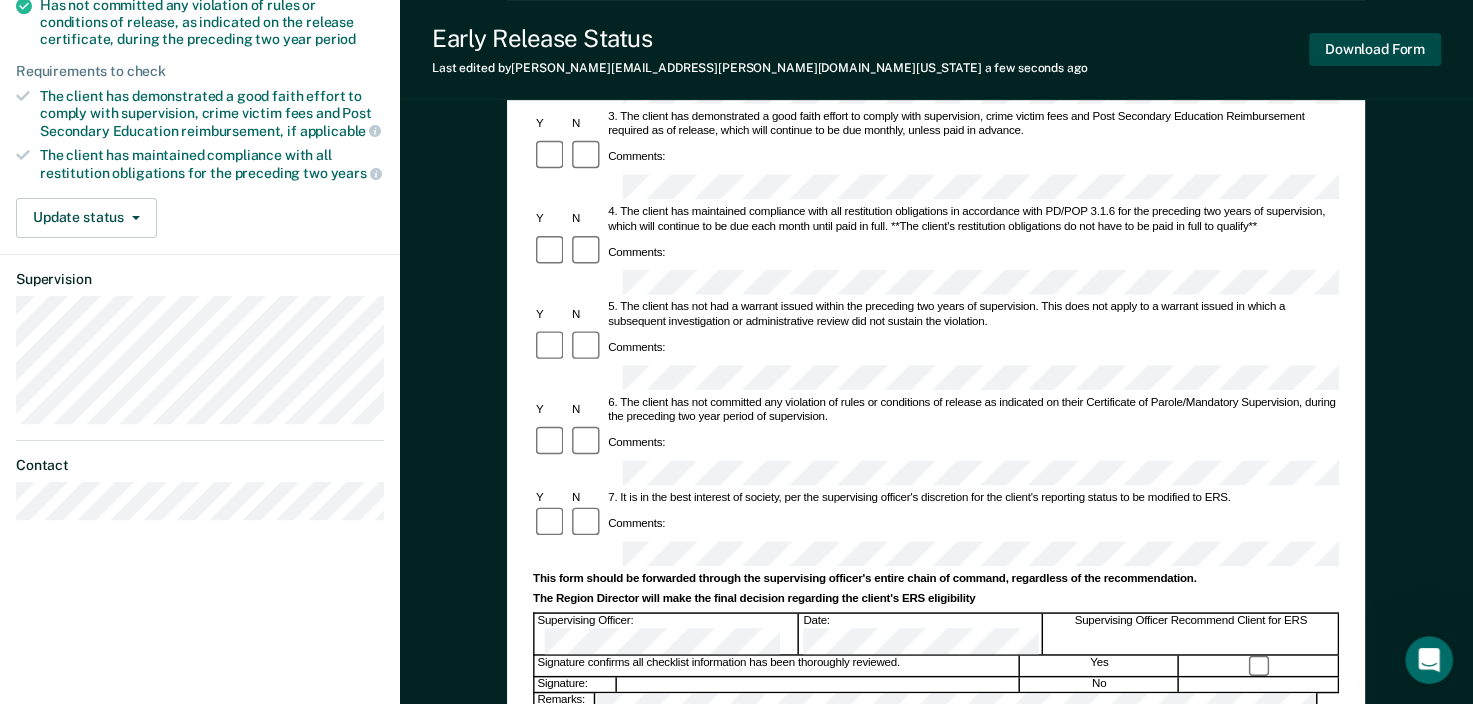 click on "Download Form" at bounding box center [1375, 49] 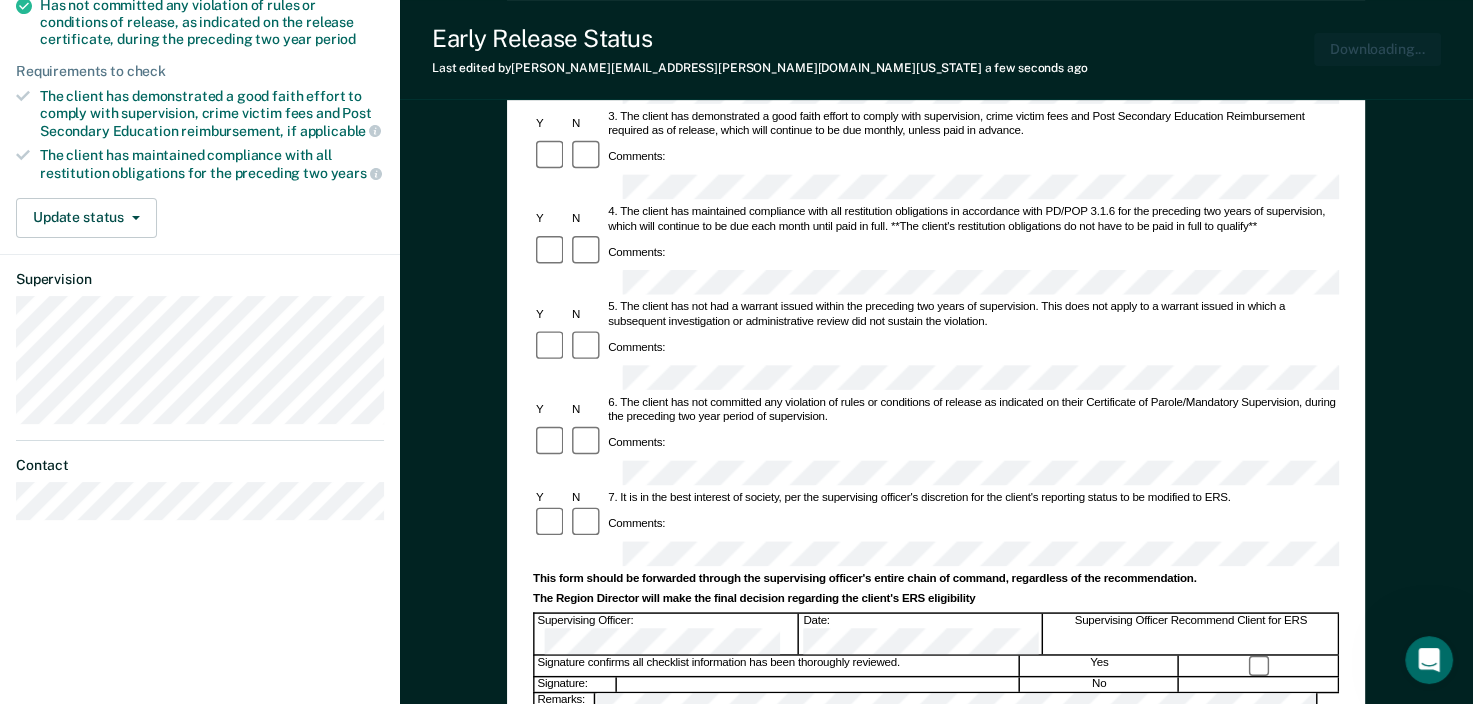 scroll, scrollTop: 0, scrollLeft: 0, axis: both 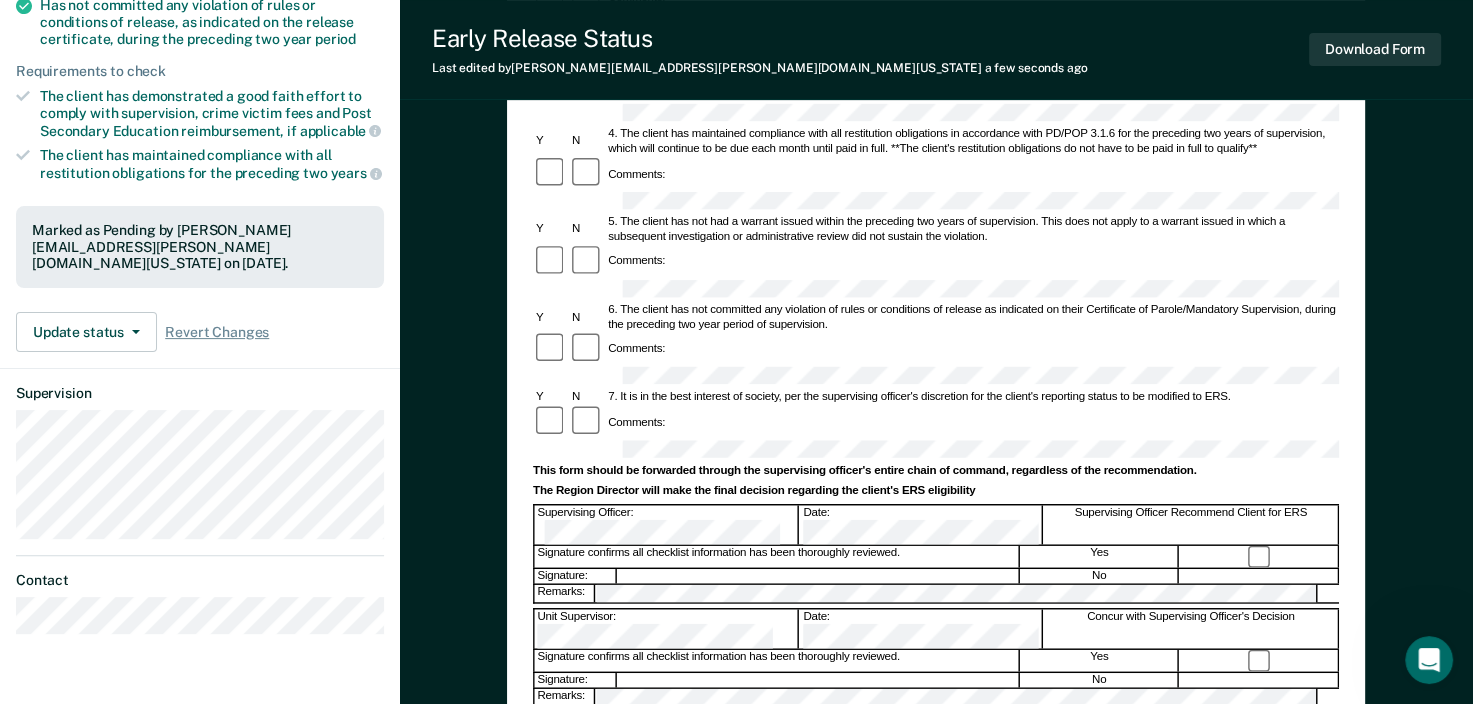 click on "Parole Supervisor:" at bounding box center (678, 720) 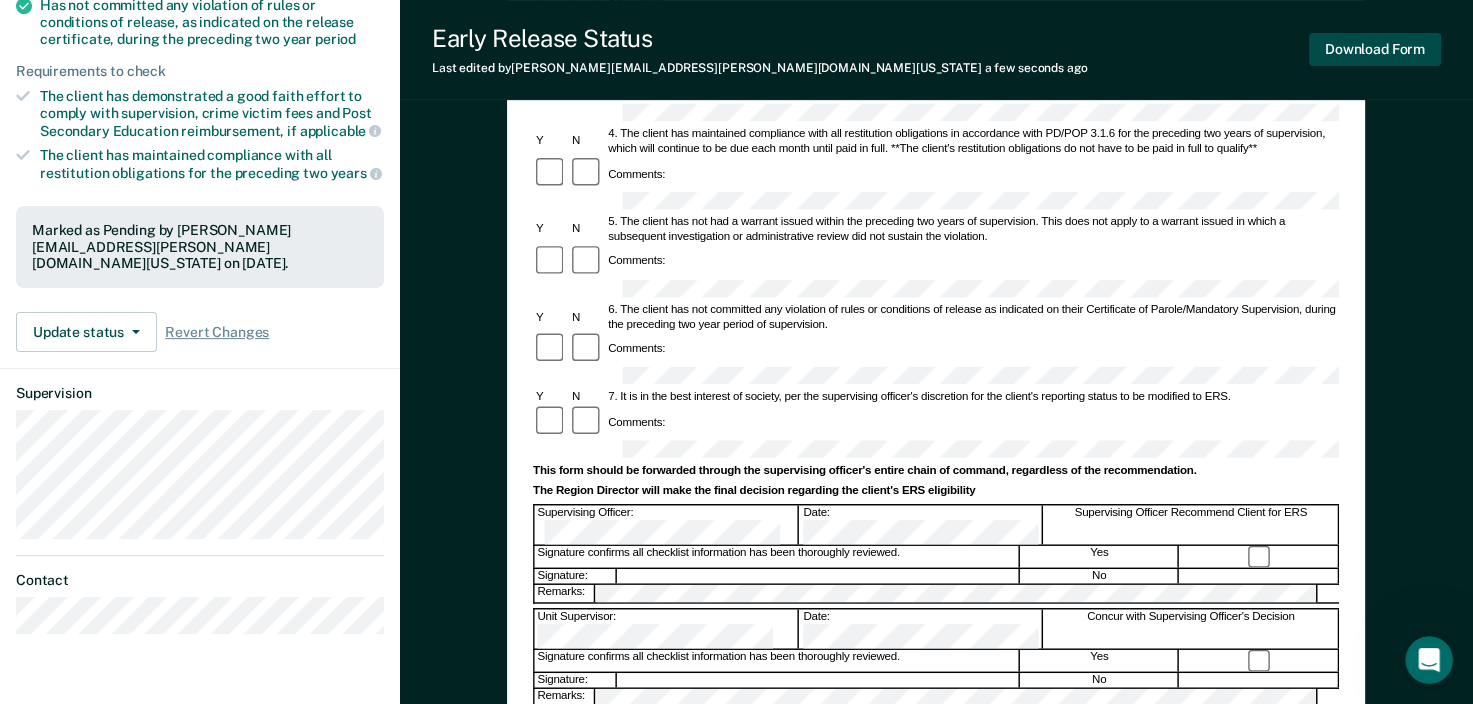 click on "Download Form" at bounding box center [1375, 49] 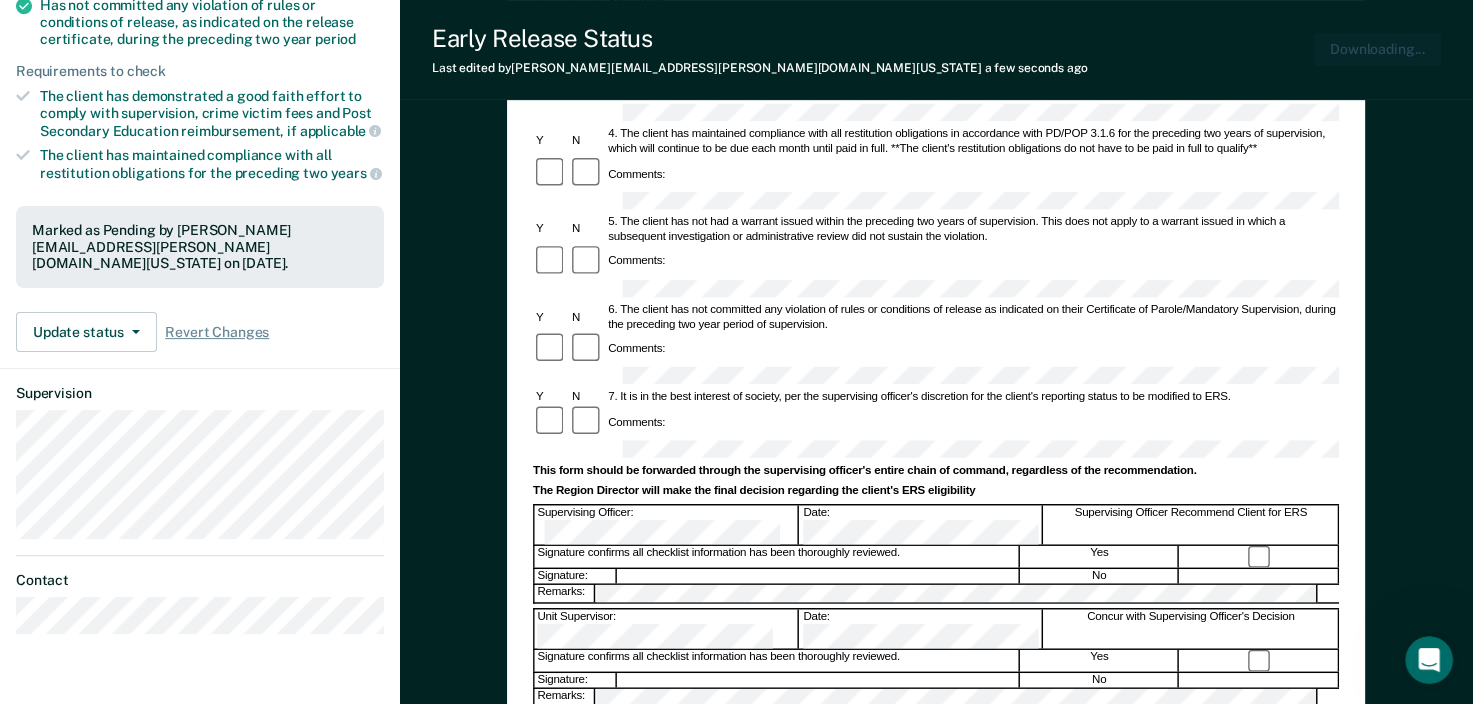 scroll, scrollTop: 0, scrollLeft: 0, axis: both 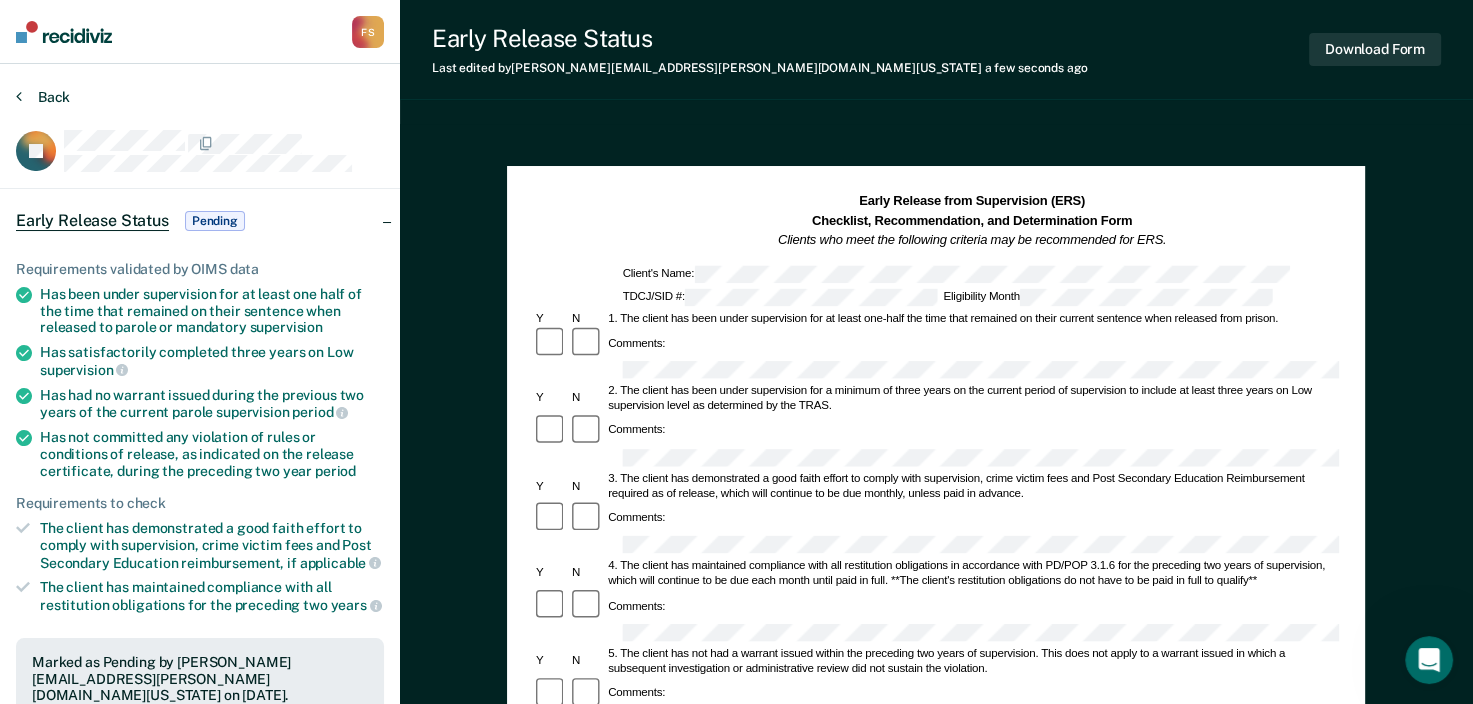 click at bounding box center (19, 96) 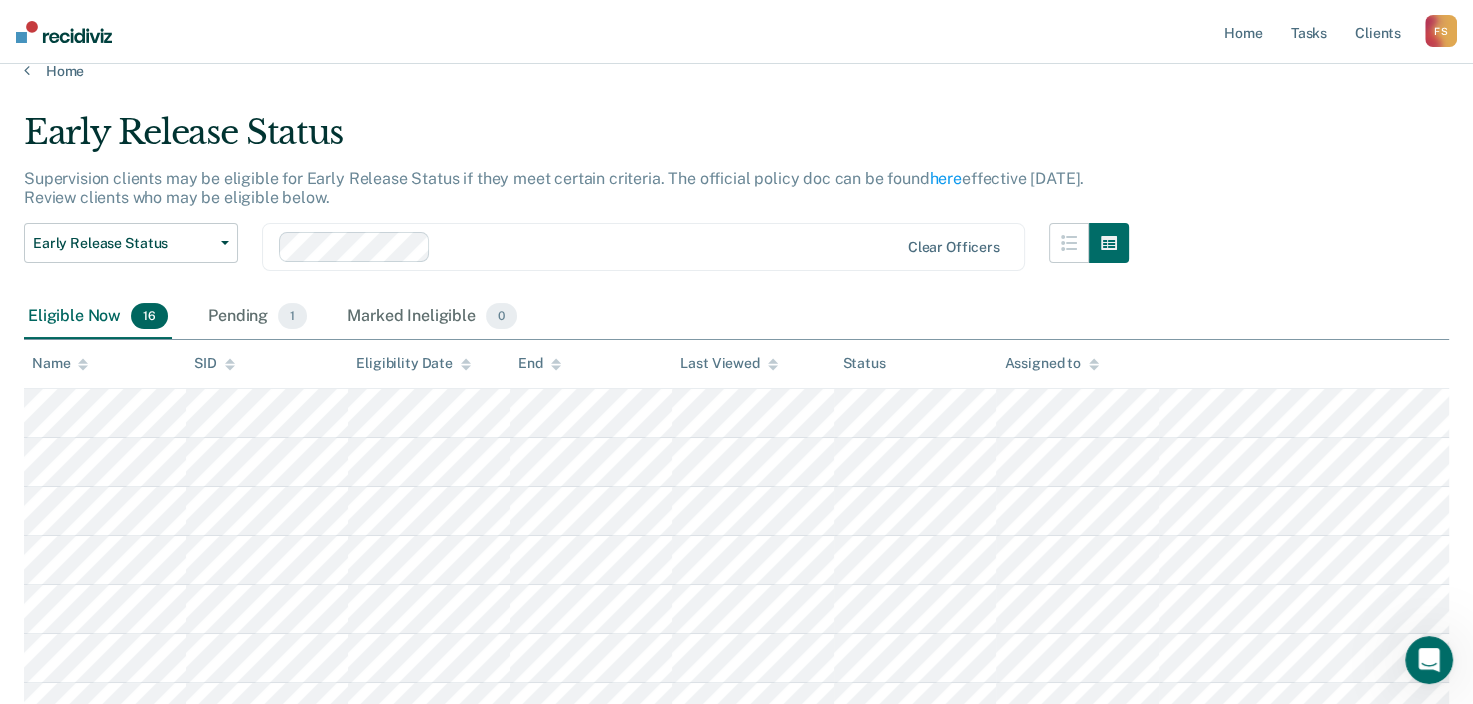 scroll, scrollTop: 0, scrollLeft: 0, axis: both 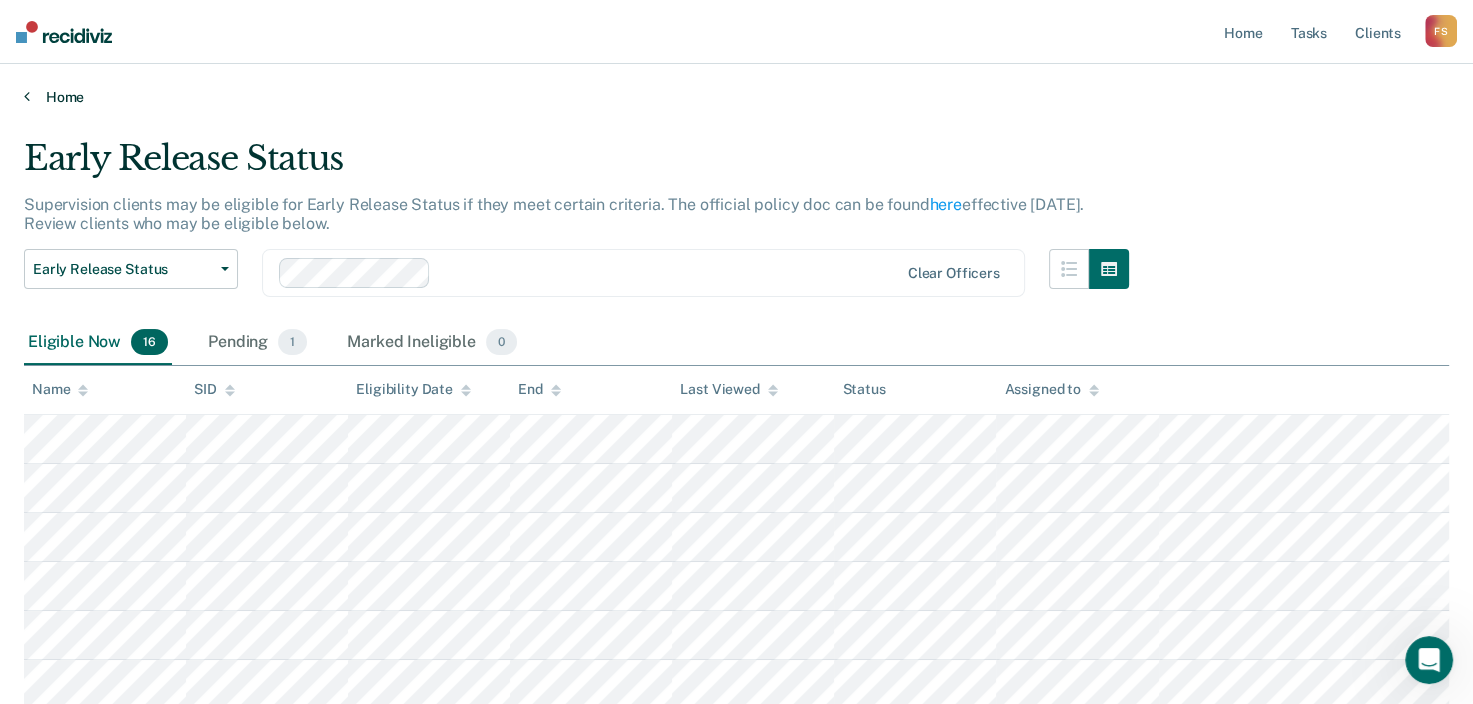 click at bounding box center (27, 96) 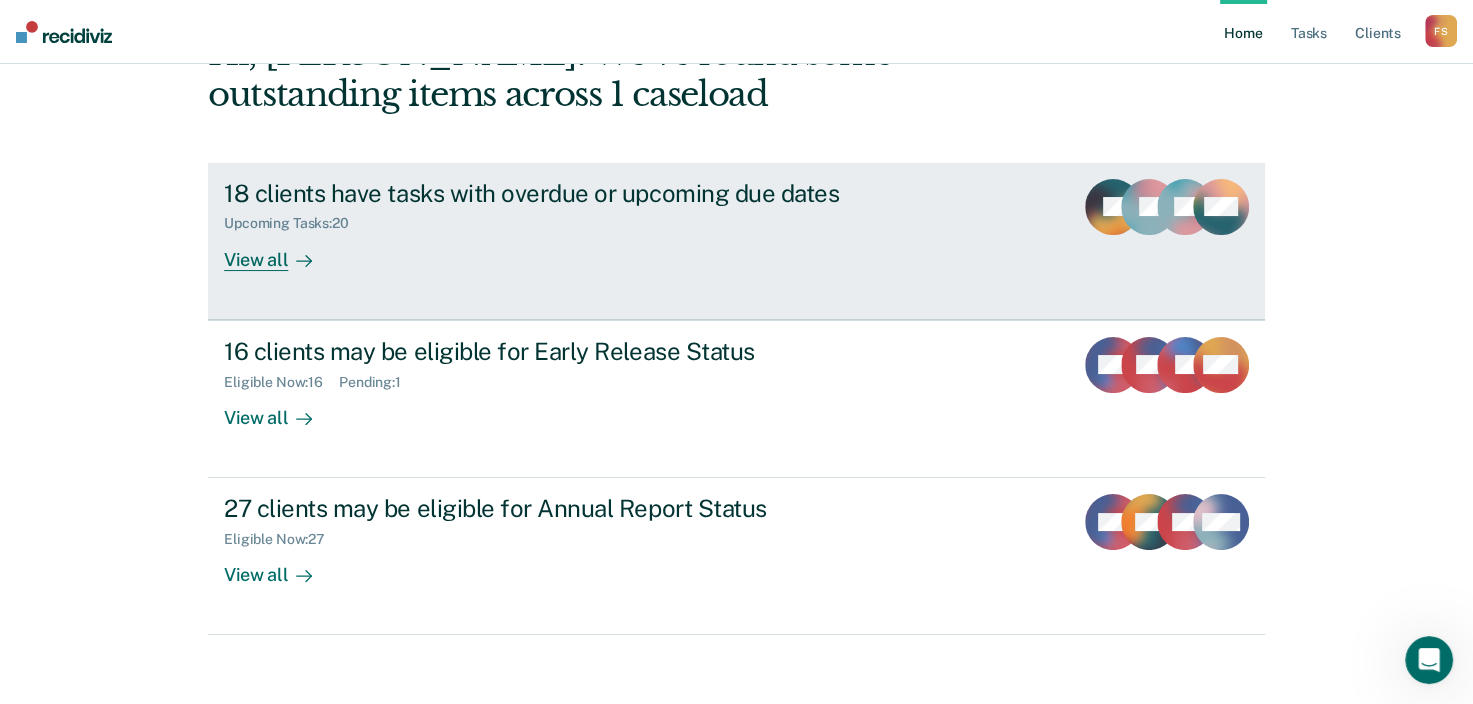 scroll, scrollTop: 145, scrollLeft: 0, axis: vertical 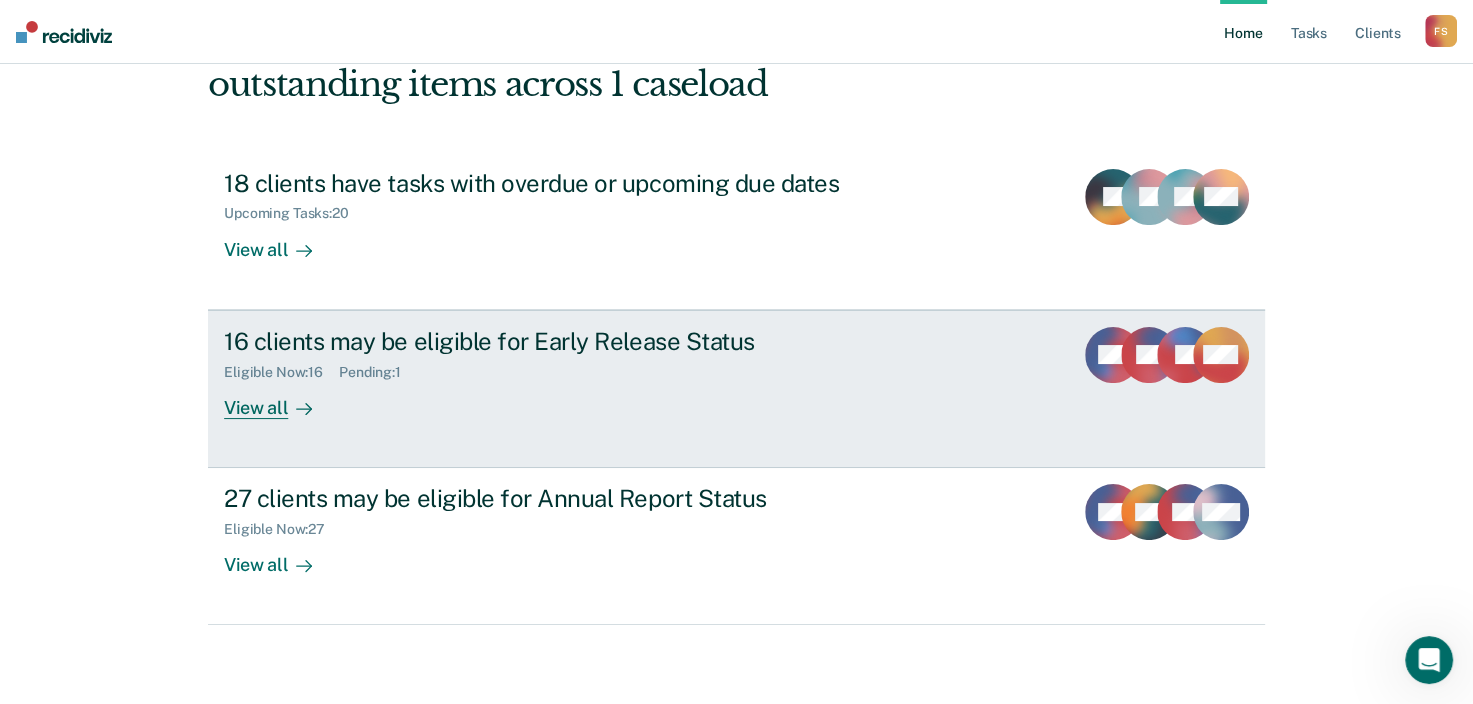 click on "View all" at bounding box center [280, 399] 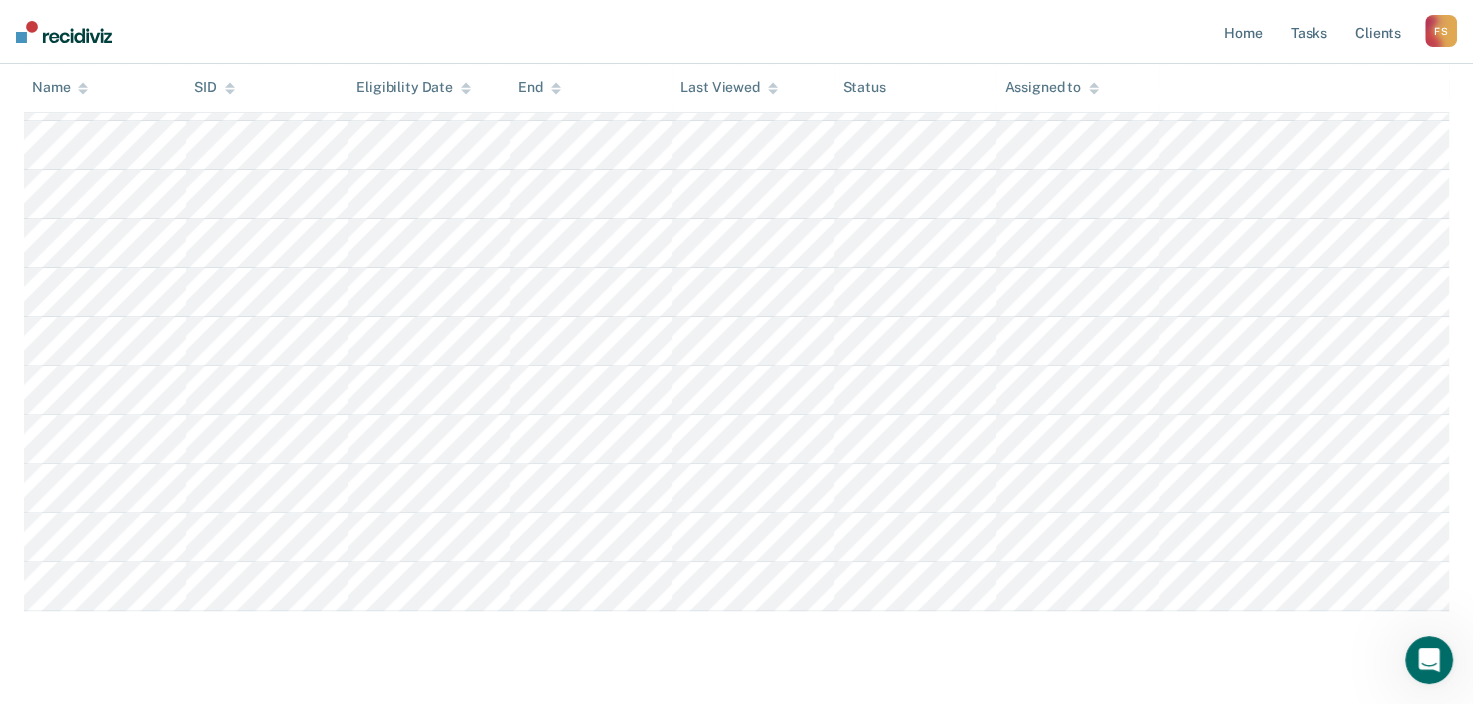 scroll, scrollTop: 600, scrollLeft: 0, axis: vertical 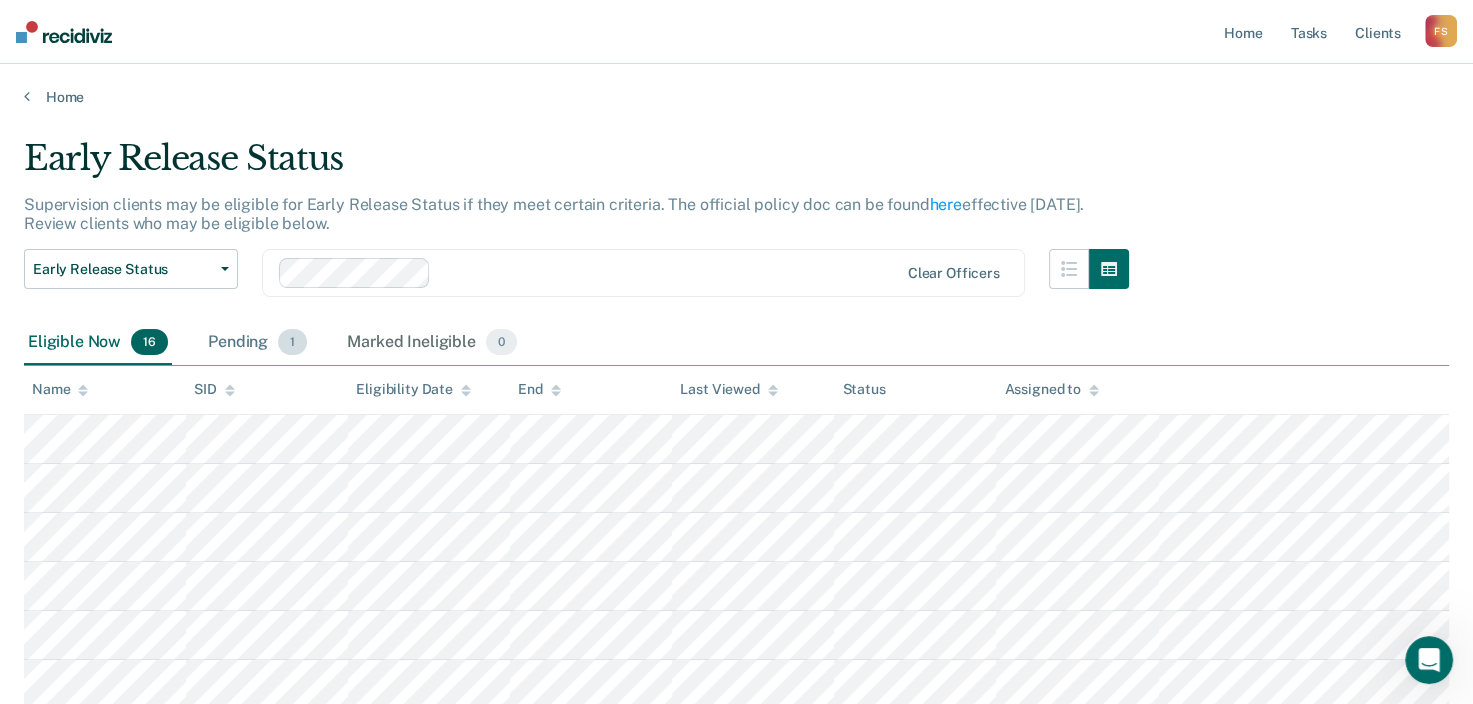click on "Pending 1" at bounding box center (257, 343) 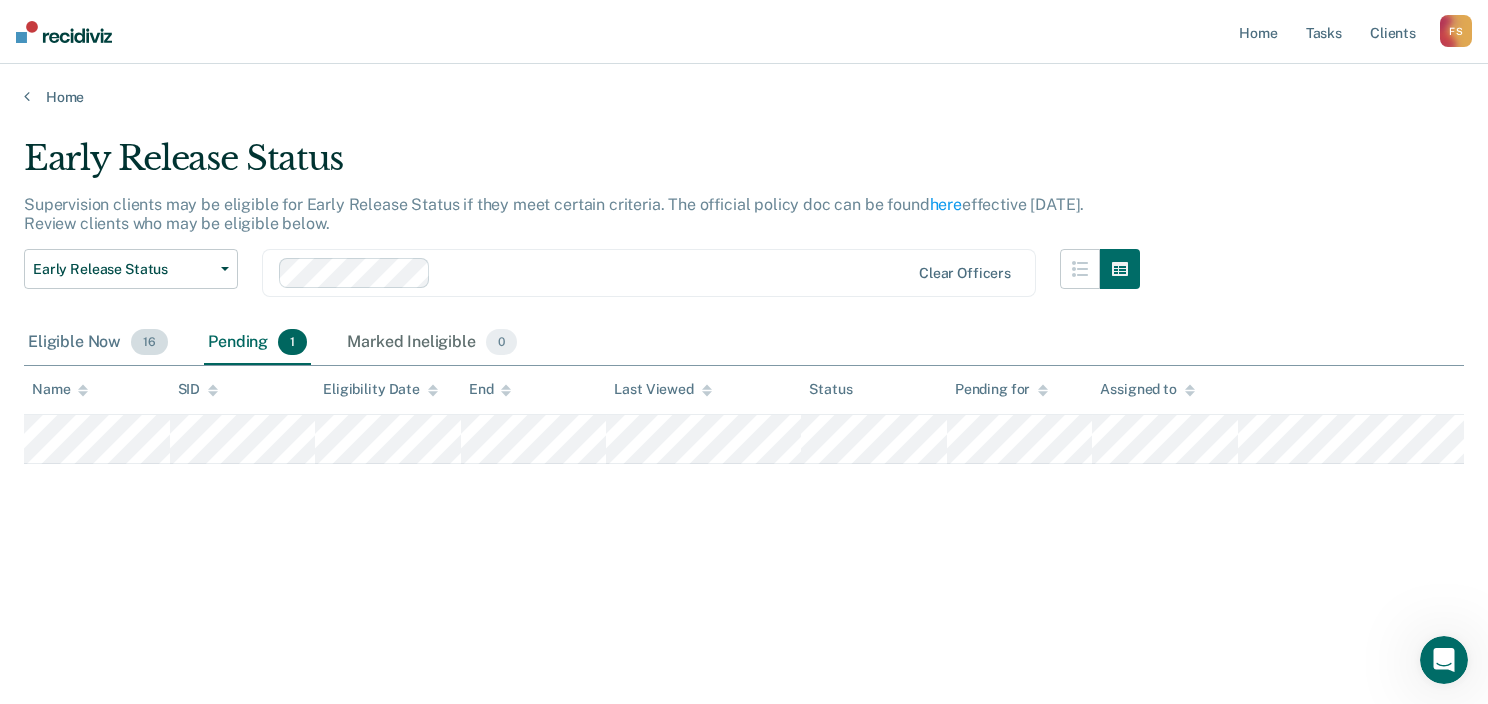 click on "Eligible Now 16" at bounding box center (98, 343) 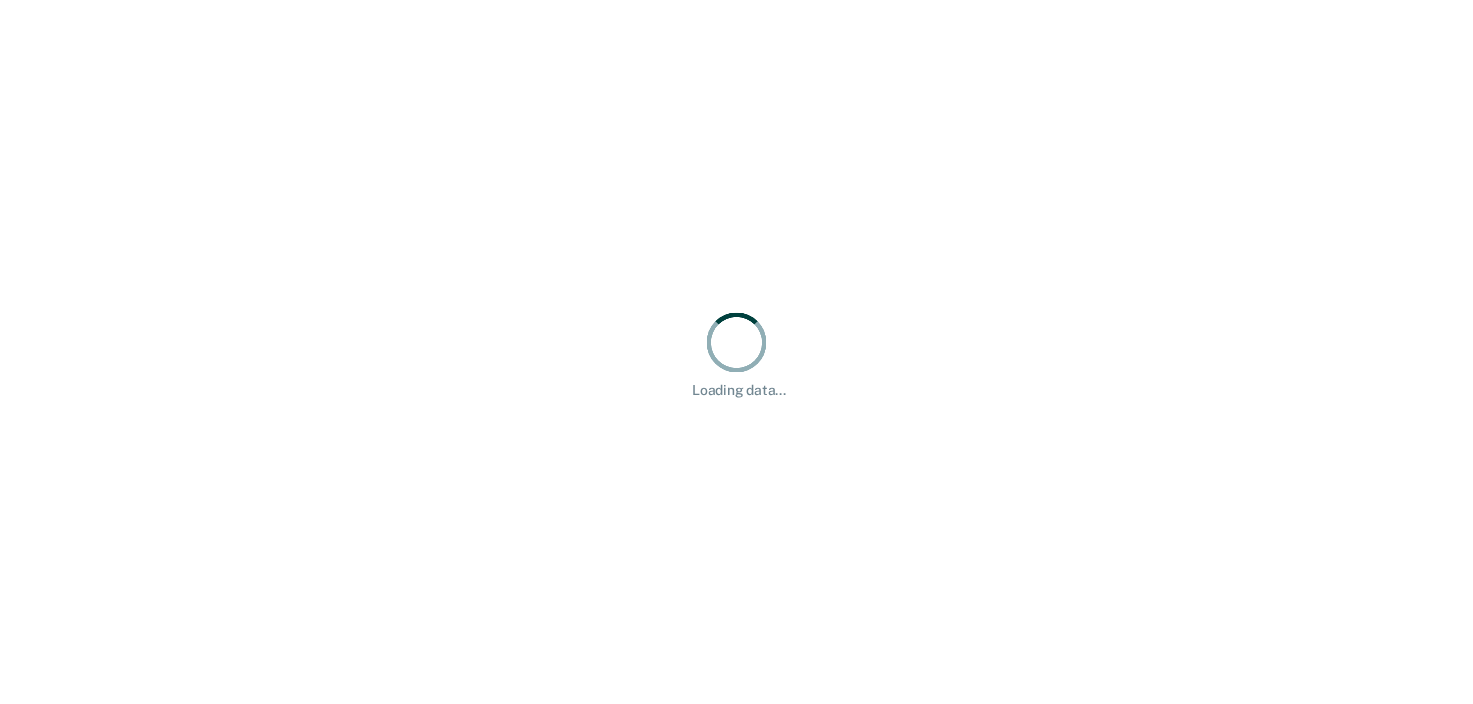 scroll, scrollTop: 0, scrollLeft: 0, axis: both 